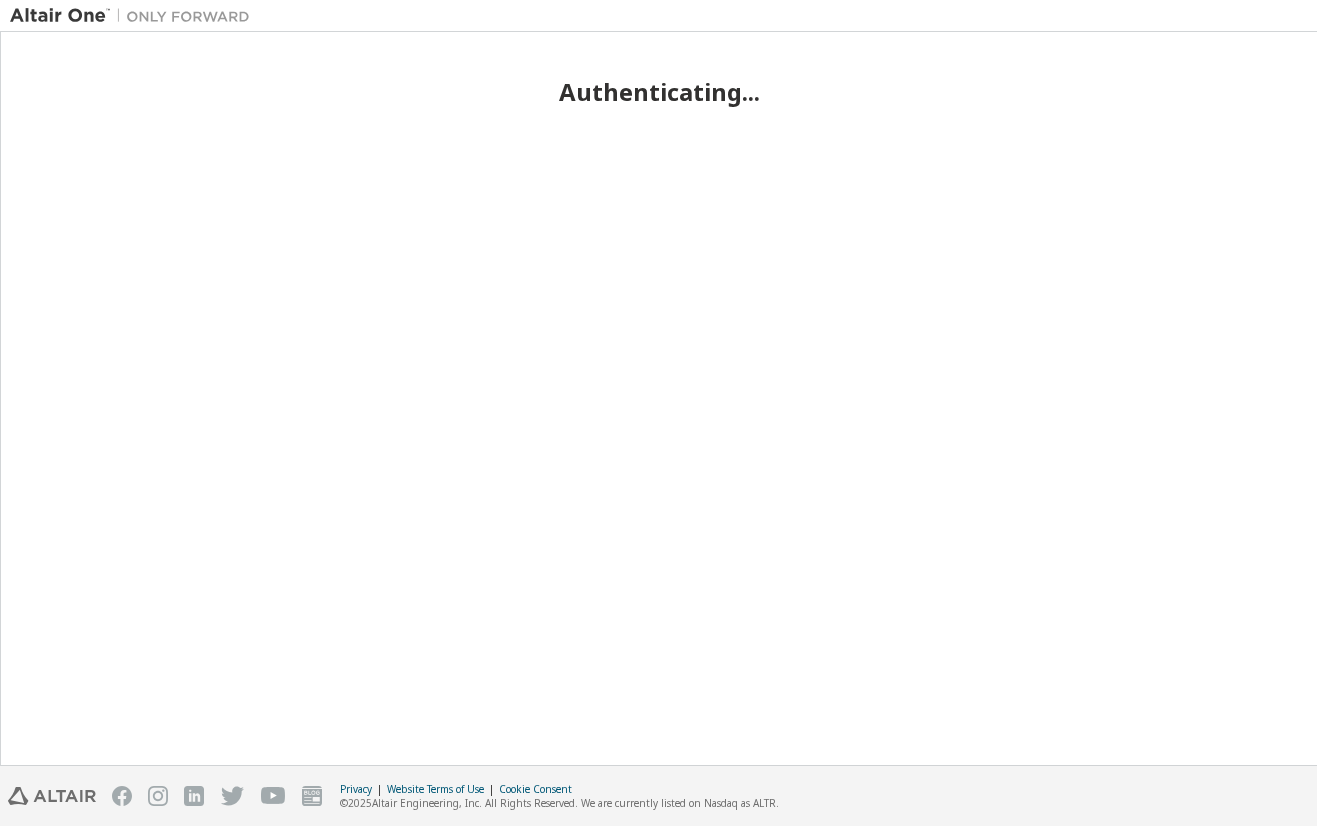 scroll, scrollTop: 0, scrollLeft: 0, axis: both 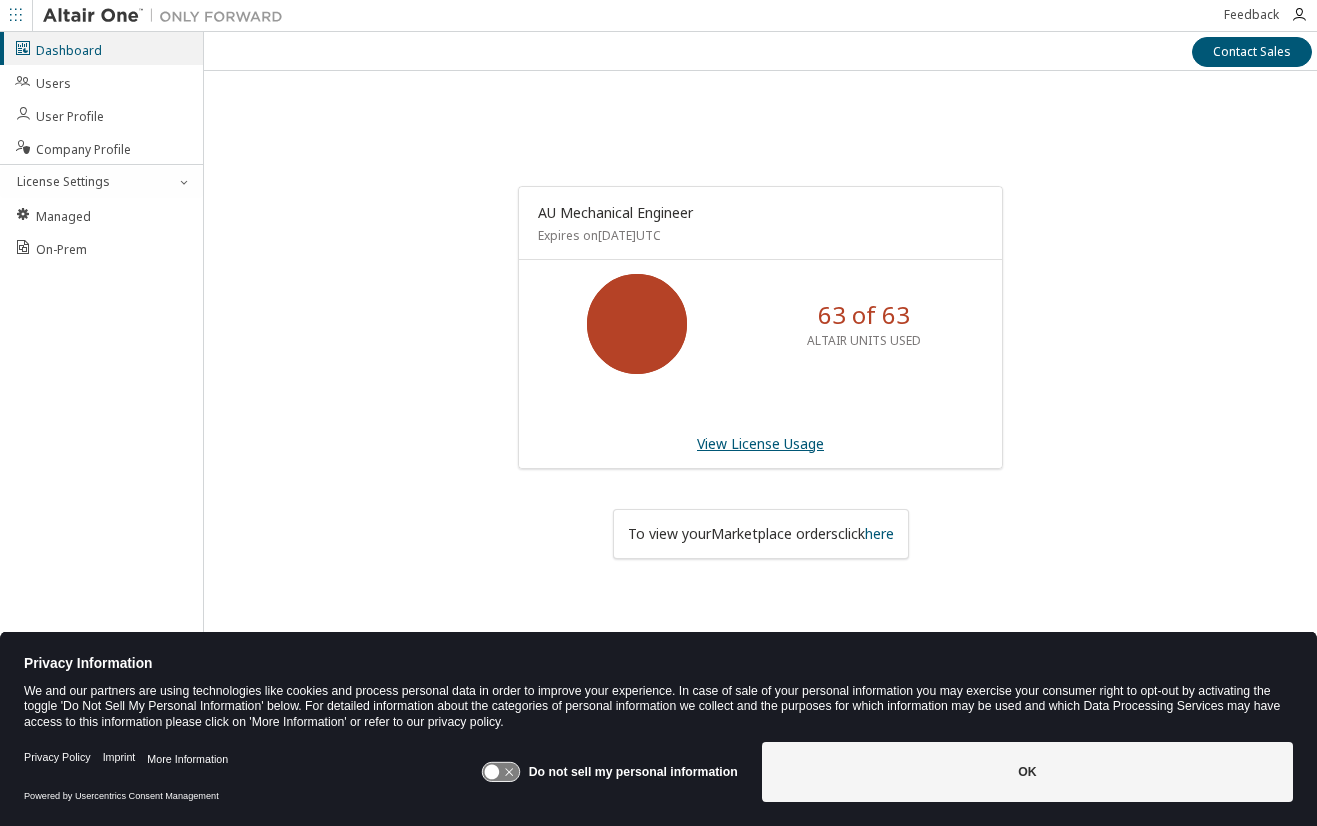 click on "View License Usage" at bounding box center [760, 443] 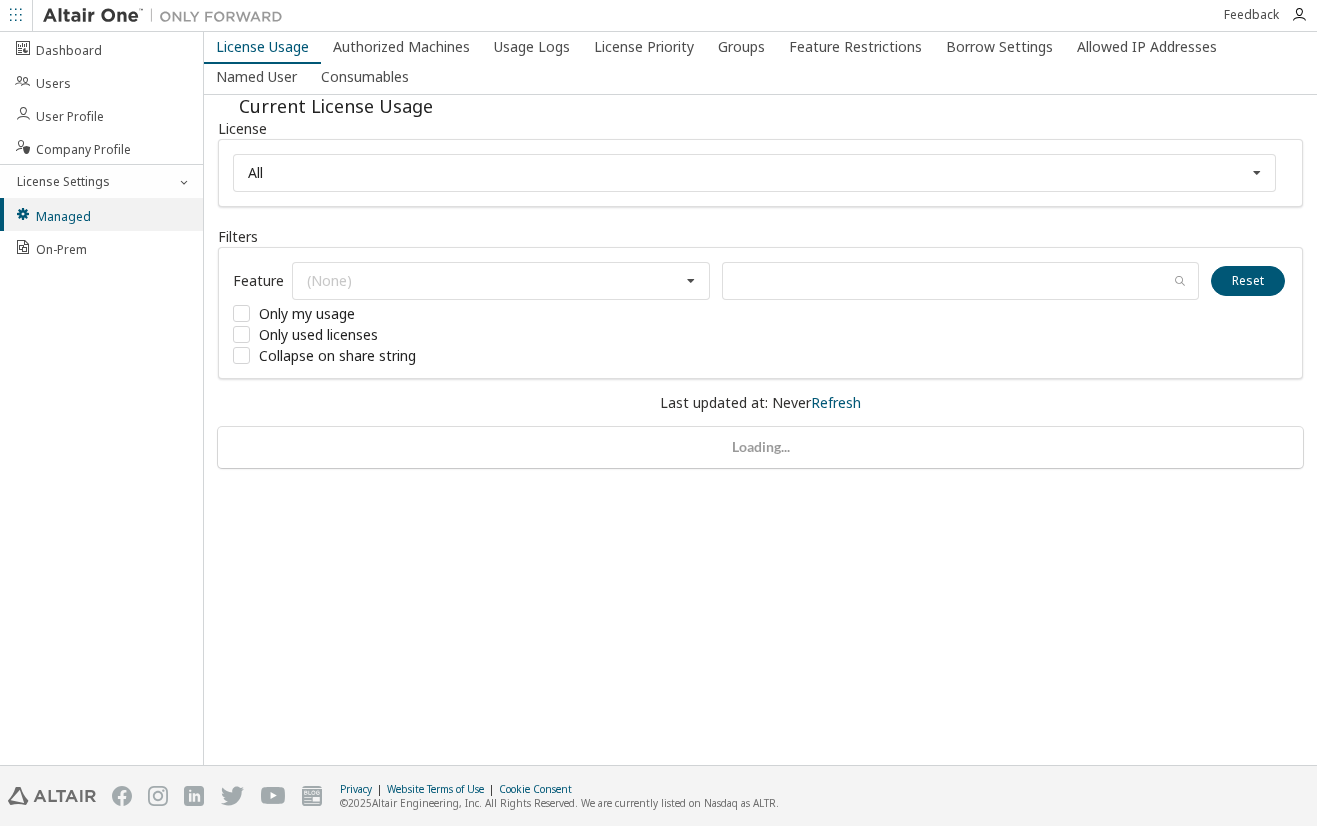 scroll, scrollTop: 0, scrollLeft: 0, axis: both 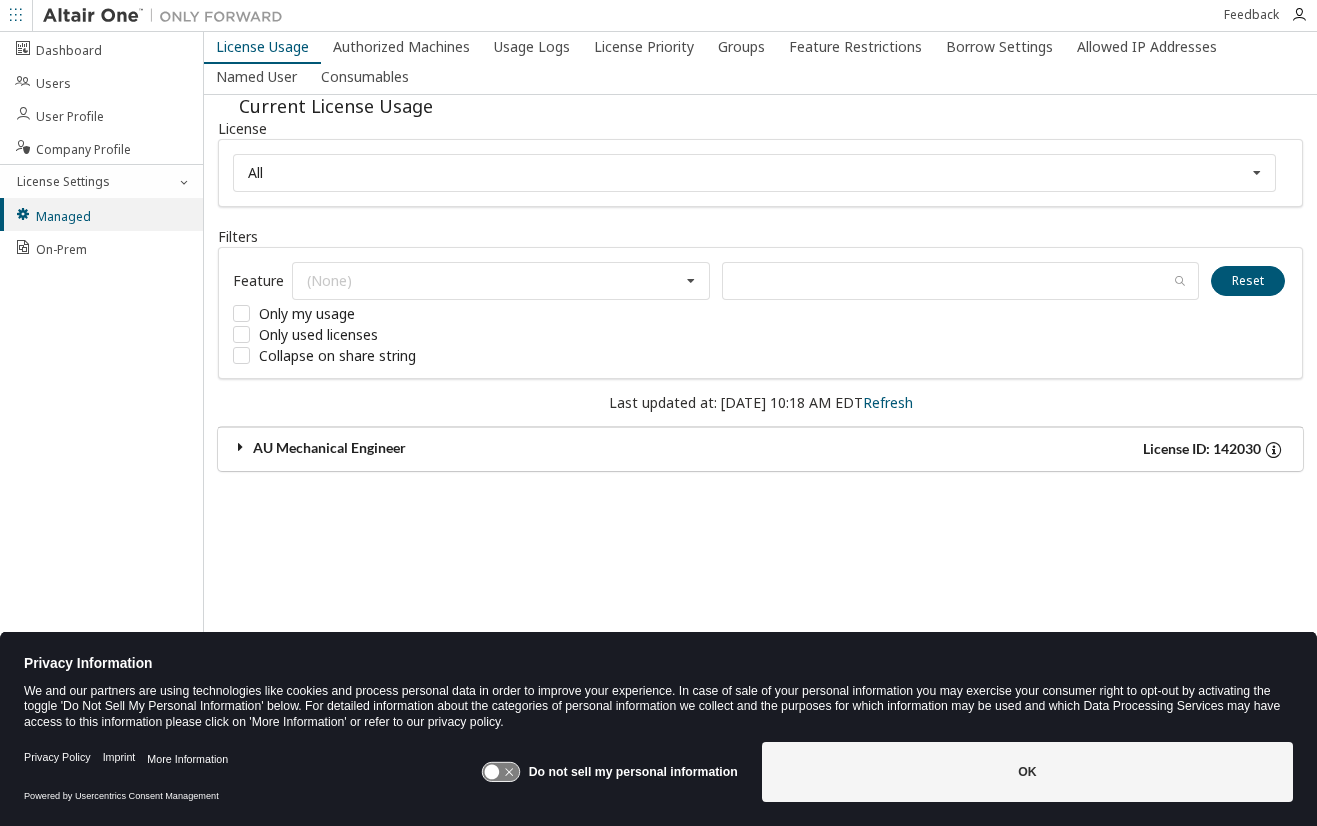 click at bounding box center [241, 447] 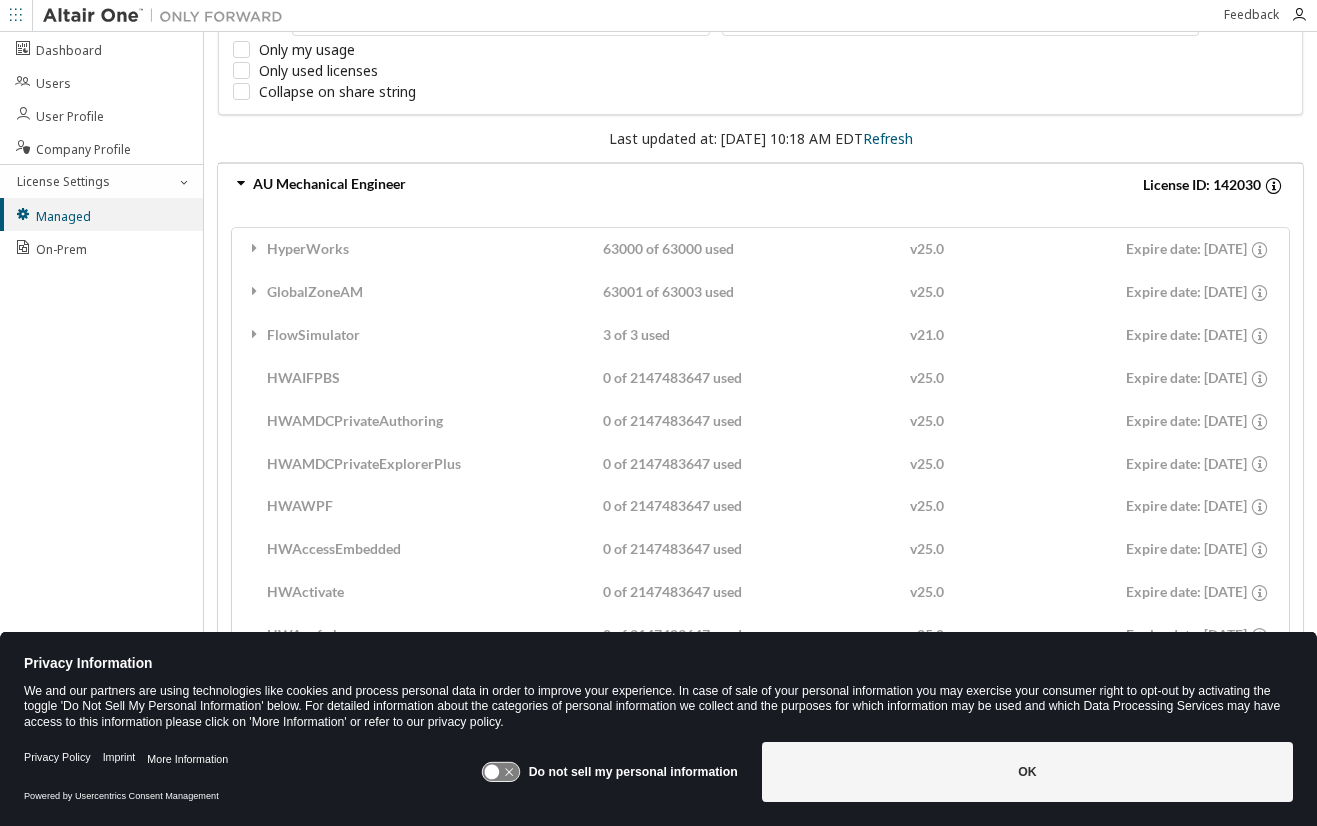 scroll, scrollTop: 300, scrollLeft: 0, axis: vertical 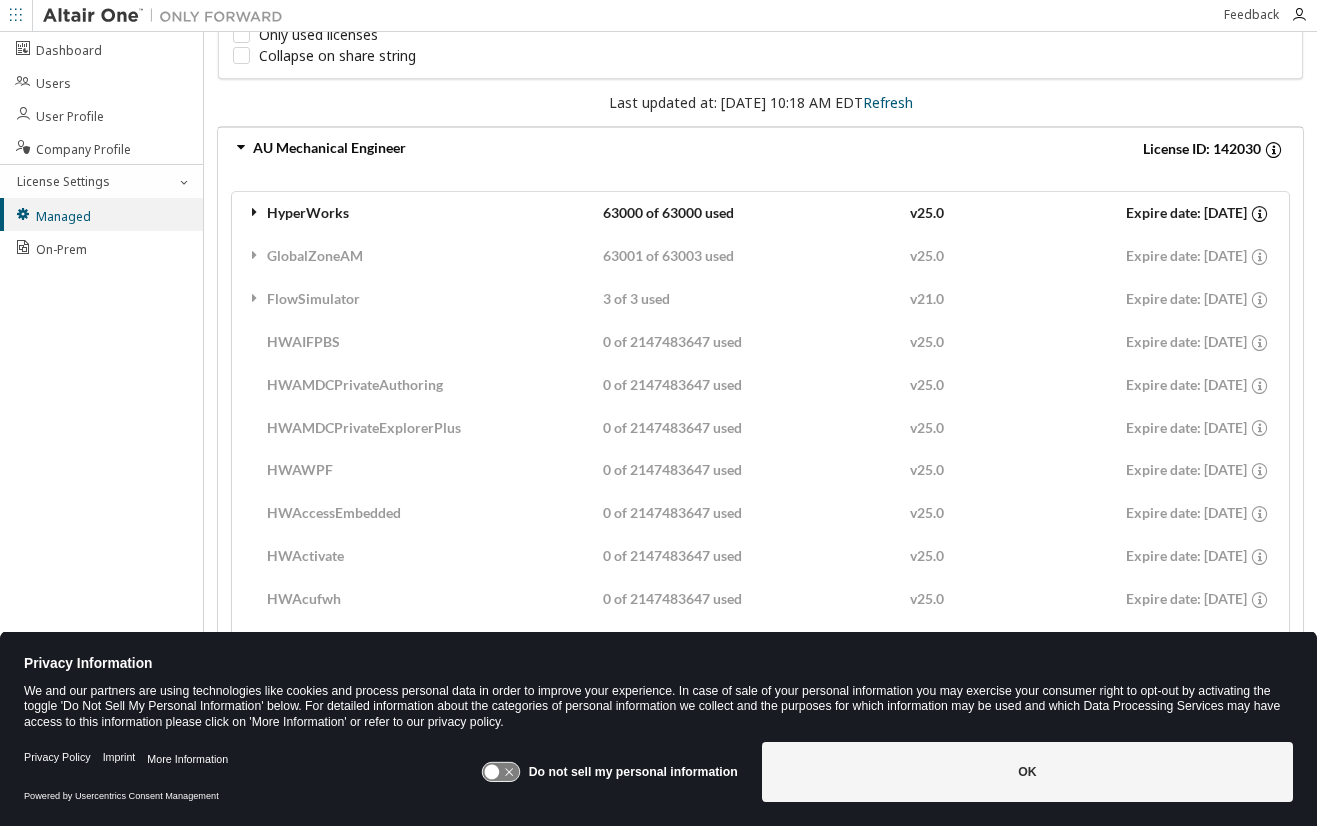 click at bounding box center (255, 212) 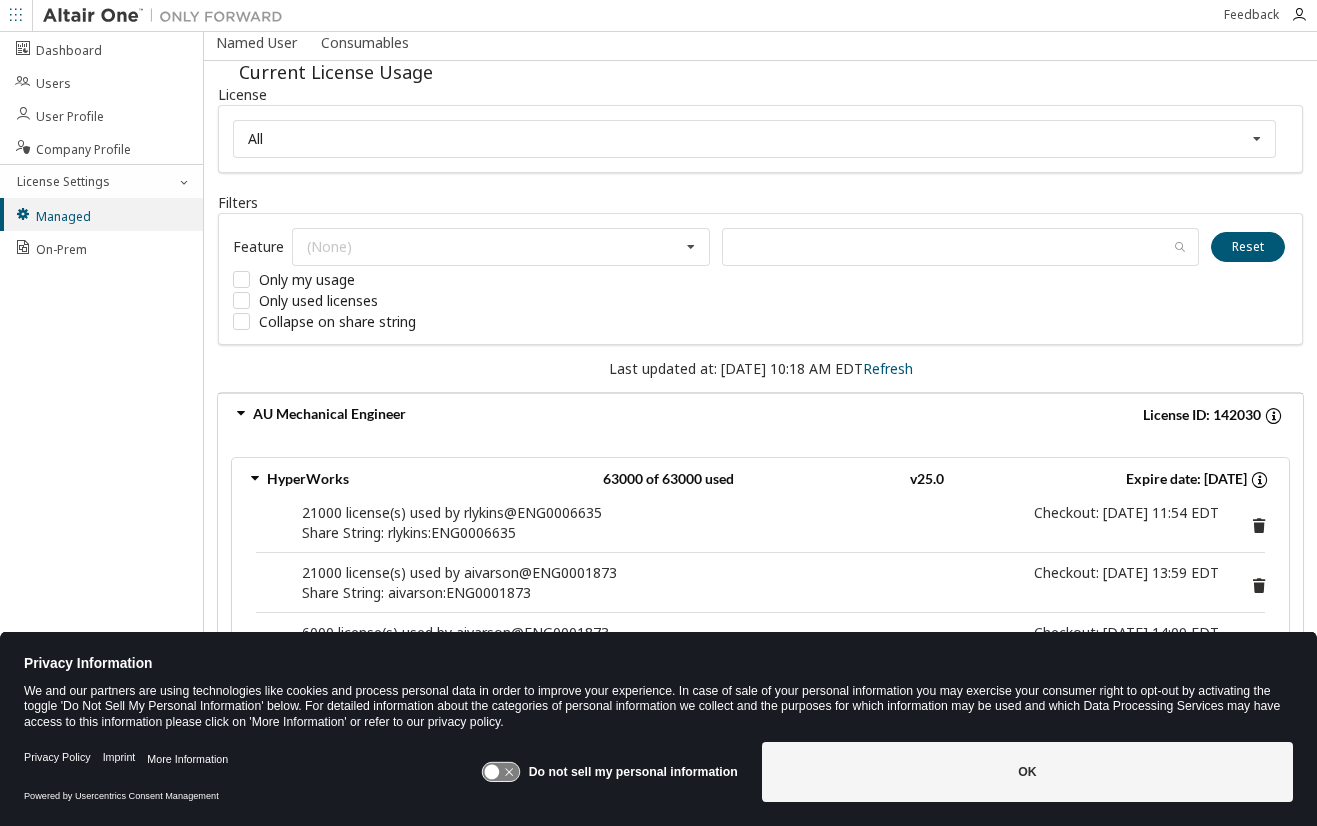 scroll, scrollTop: 0, scrollLeft: 0, axis: both 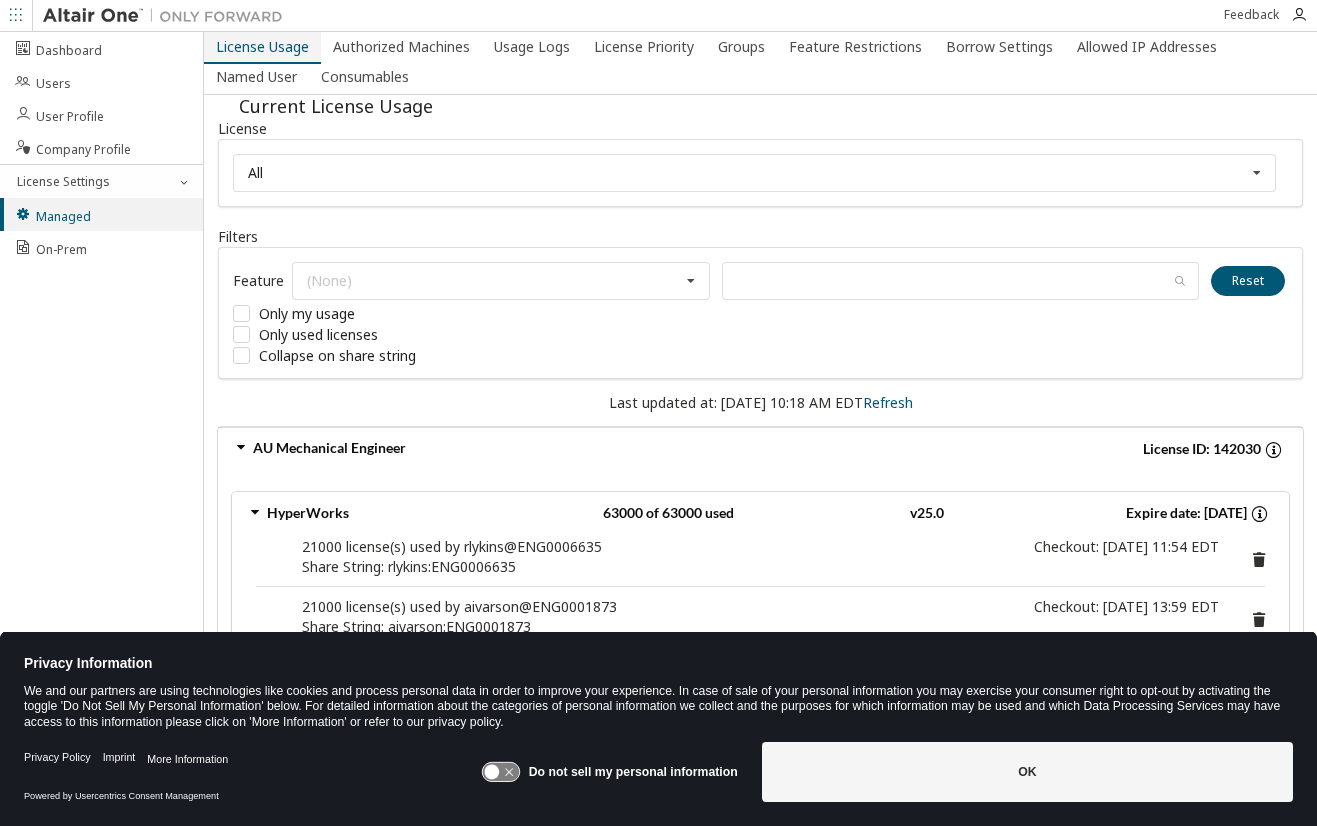 click on "License Usage" at bounding box center (262, 48) 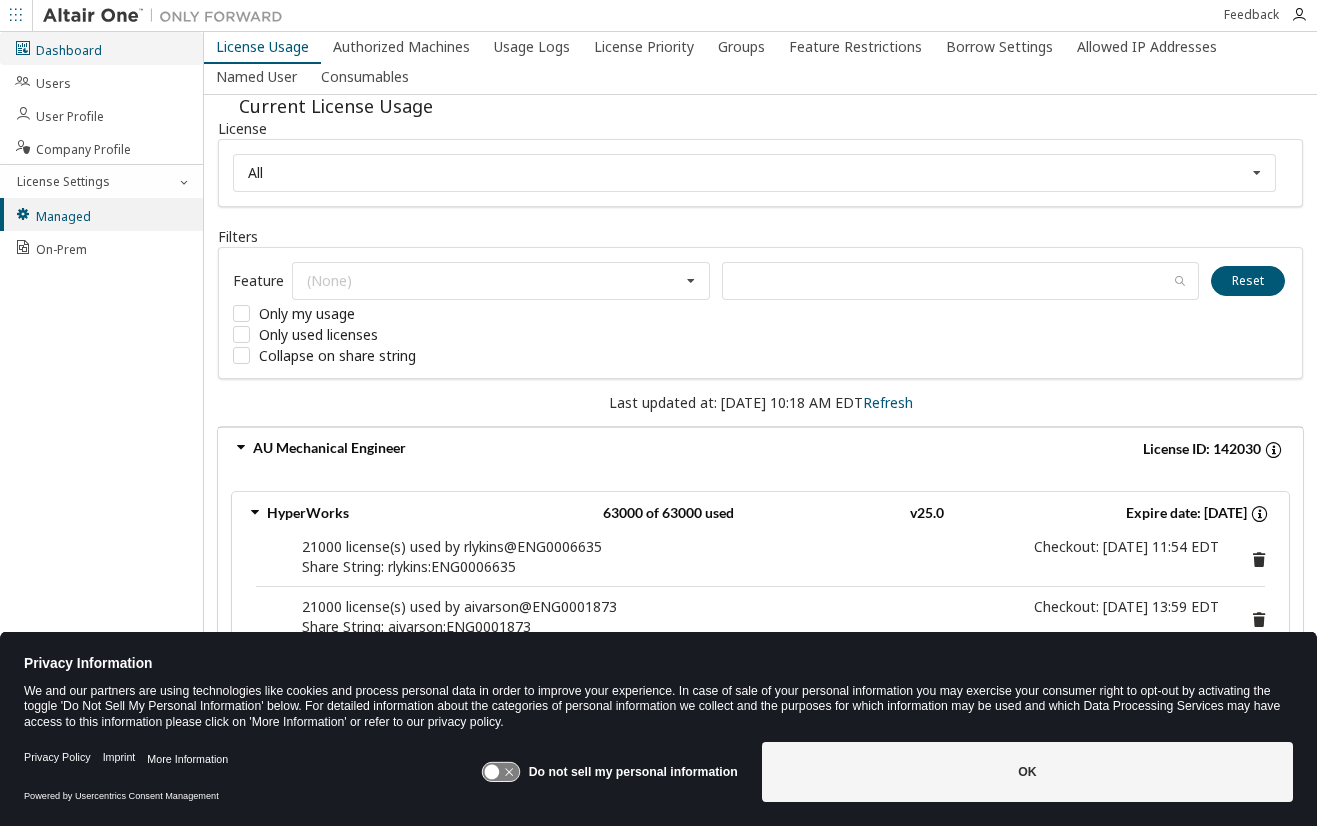 click on "Dashboard" at bounding box center [58, 48] 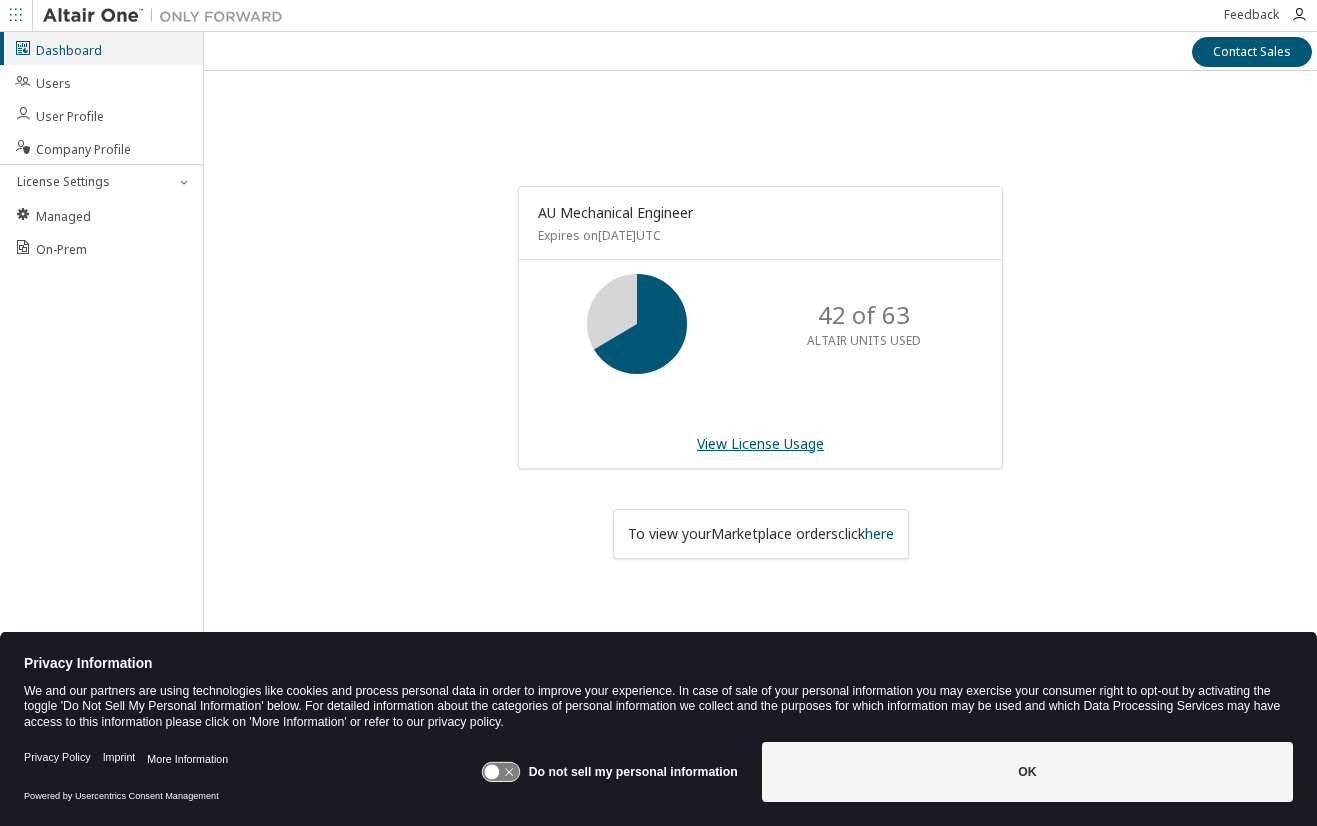 click on "View License Usage" at bounding box center (760, 443) 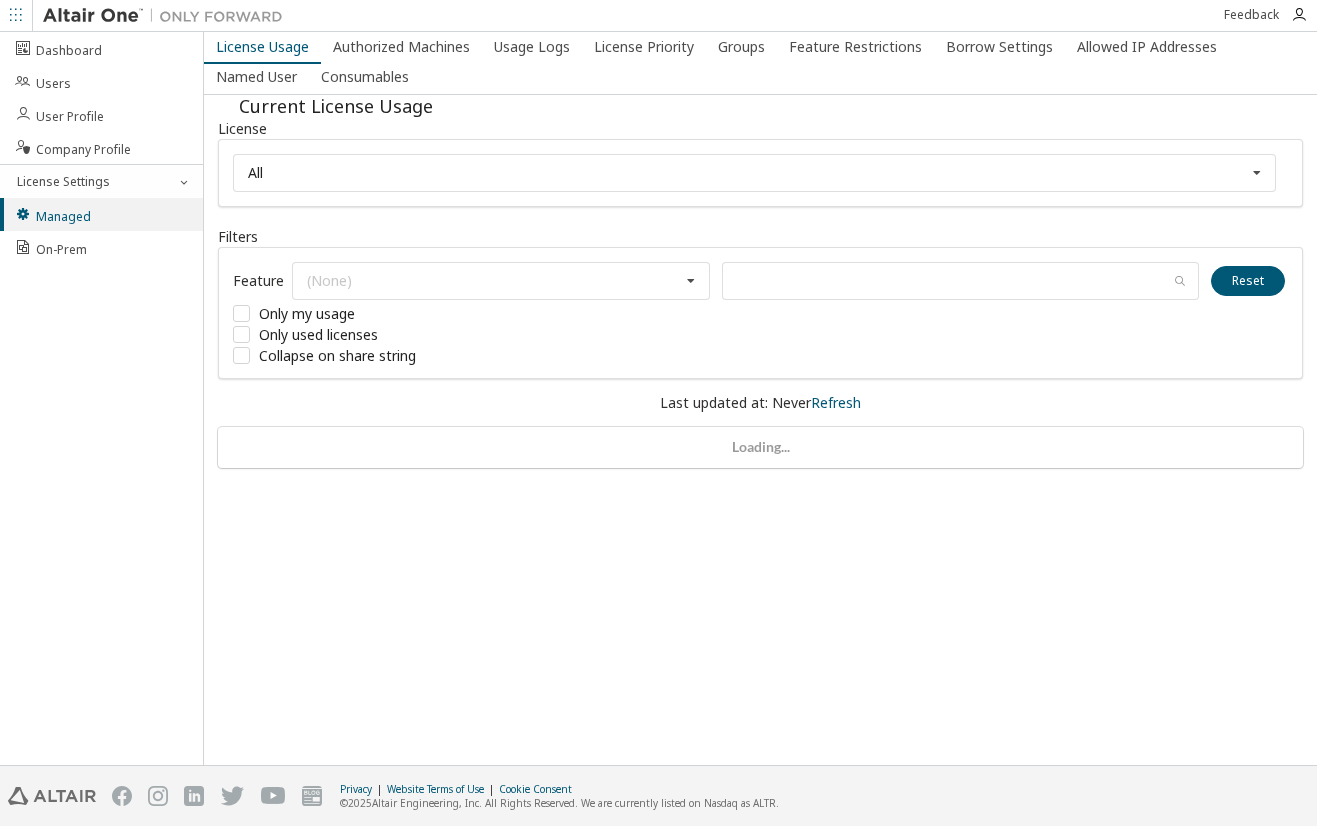 scroll, scrollTop: 0, scrollLeft: 0, axis: both 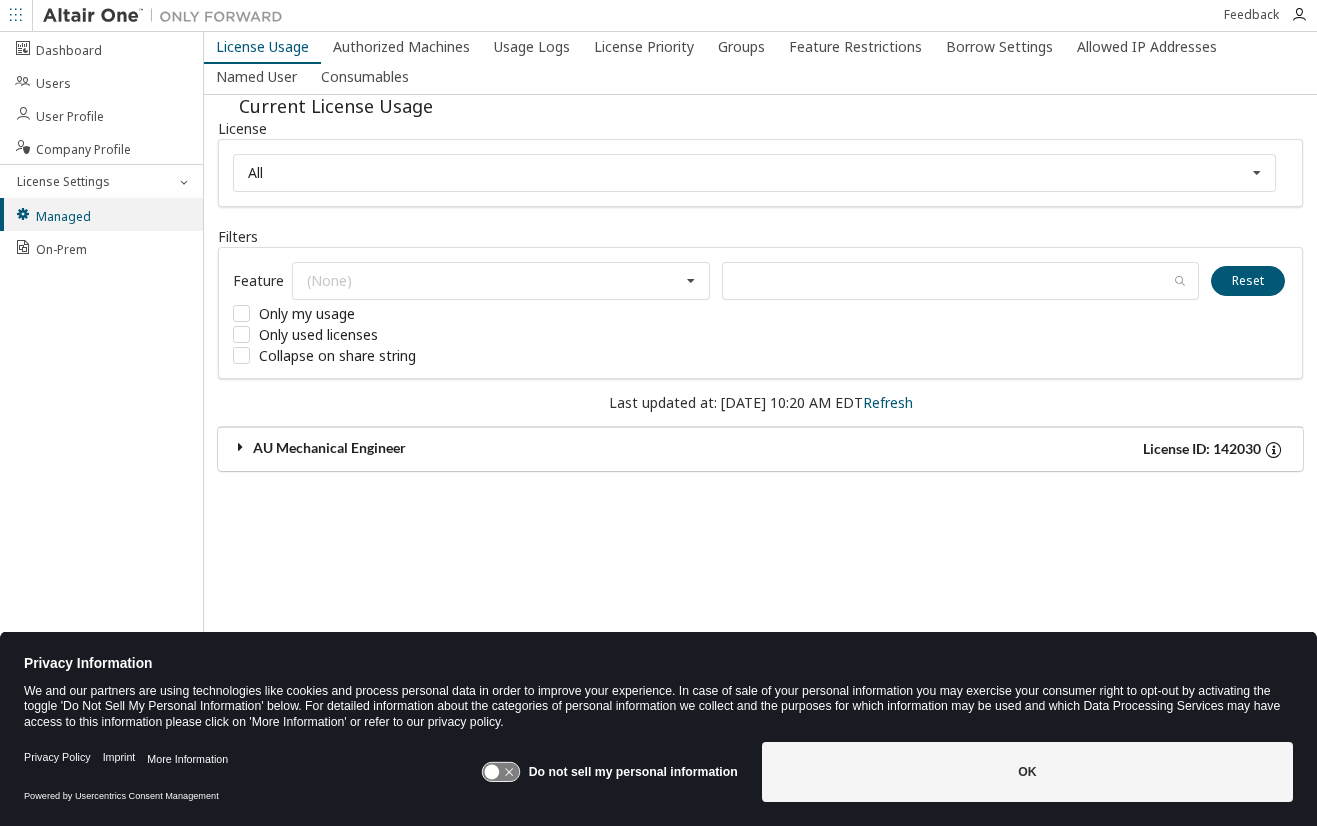 click on "AU Mechanical Engineer" at bounding box center [496, 449] 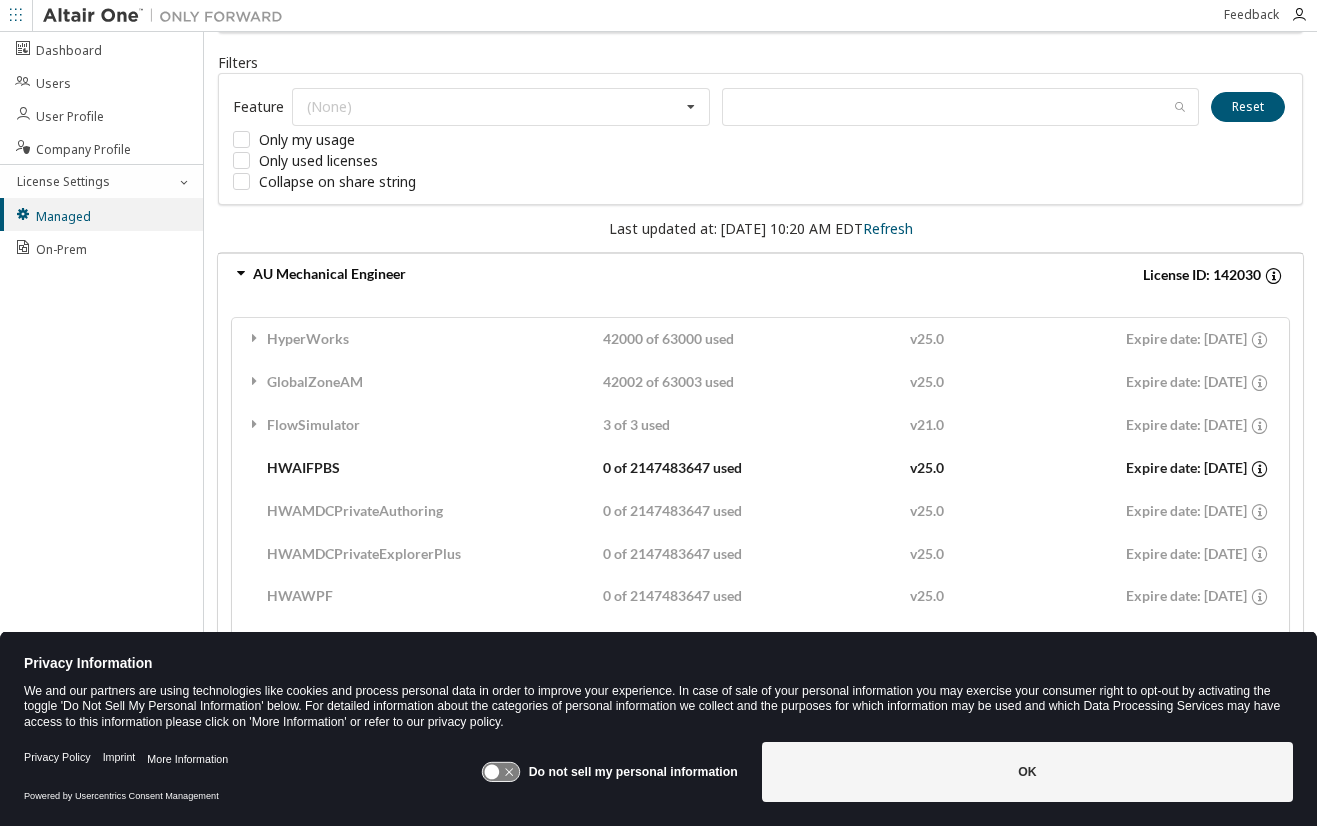 scroll, scrollTop: 300, scrollLeft: 0, axis: vertical 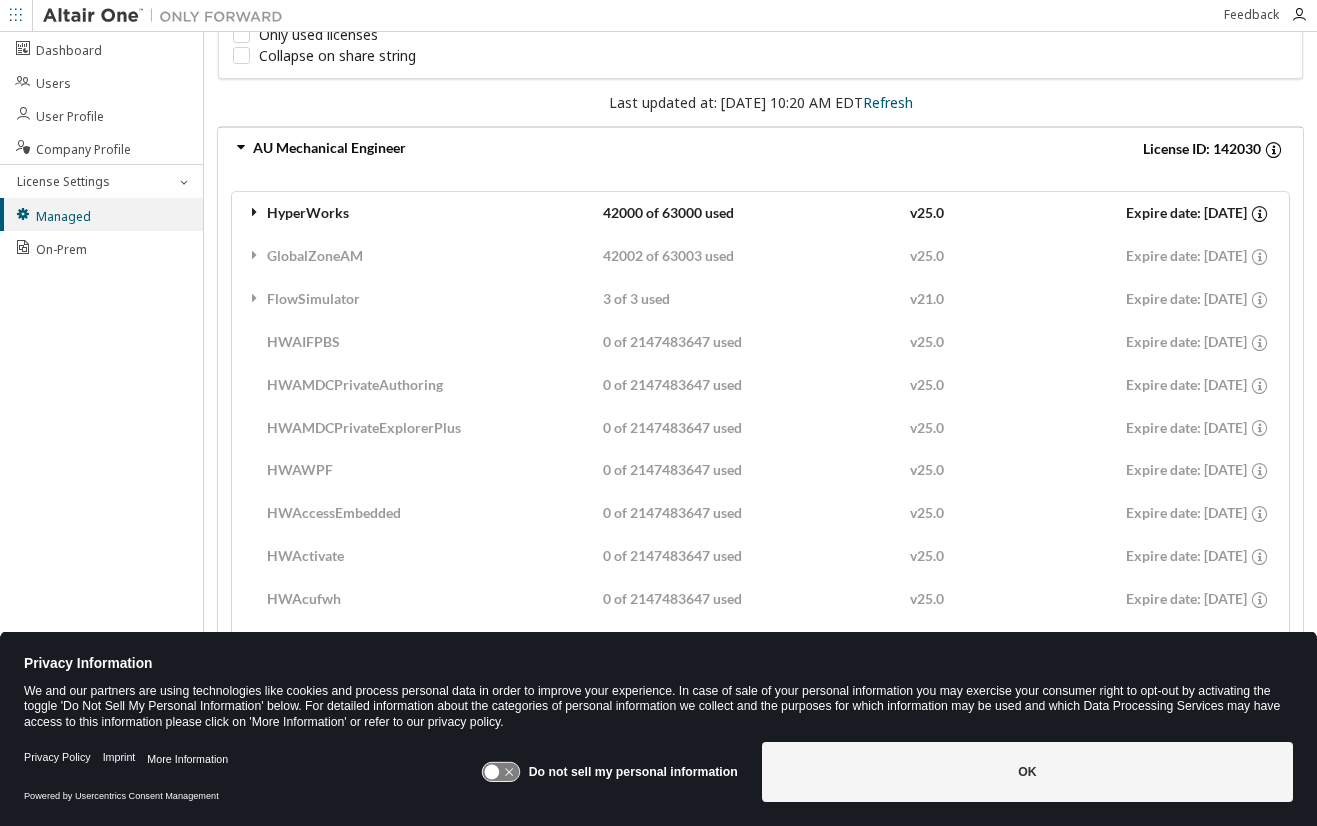 click on "HyperWorks" at bounding box center (424, 213) 